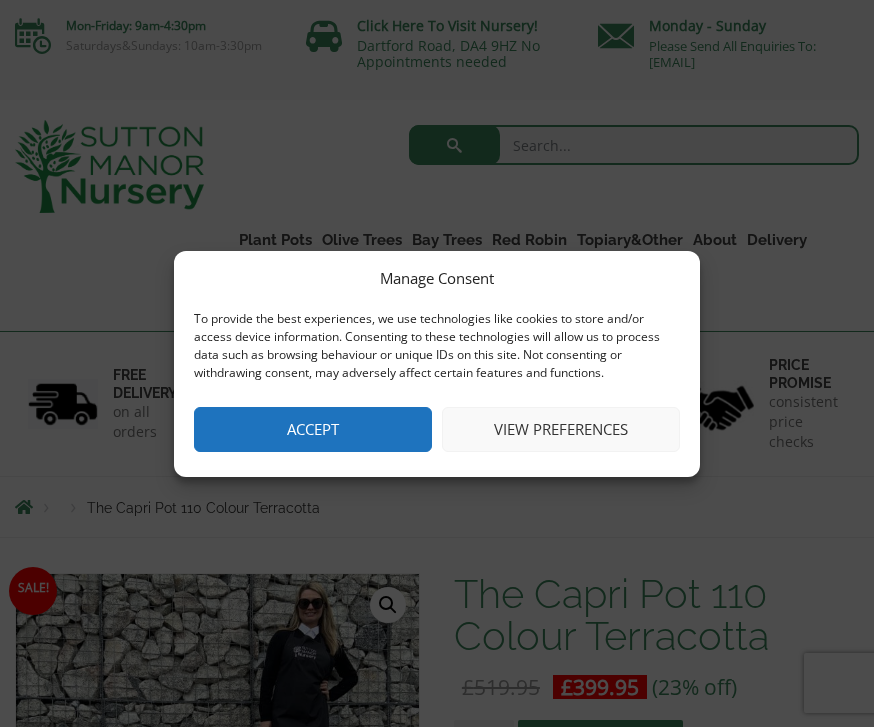 scroll, scrollTop: 0, scrollLeft: 0, axis: both 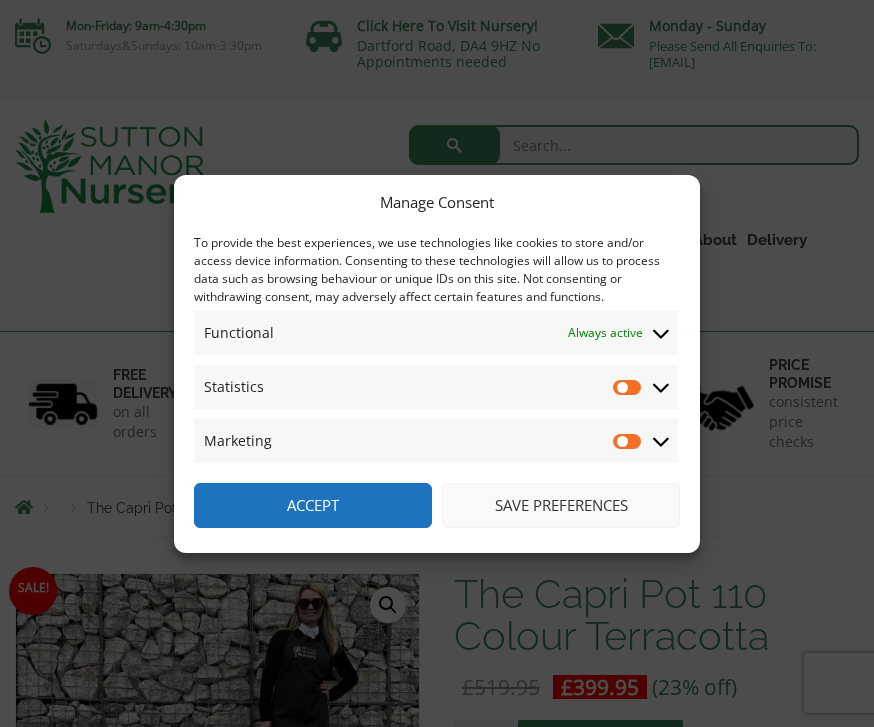 click on "Statistics" at bounding box center (628, 387) 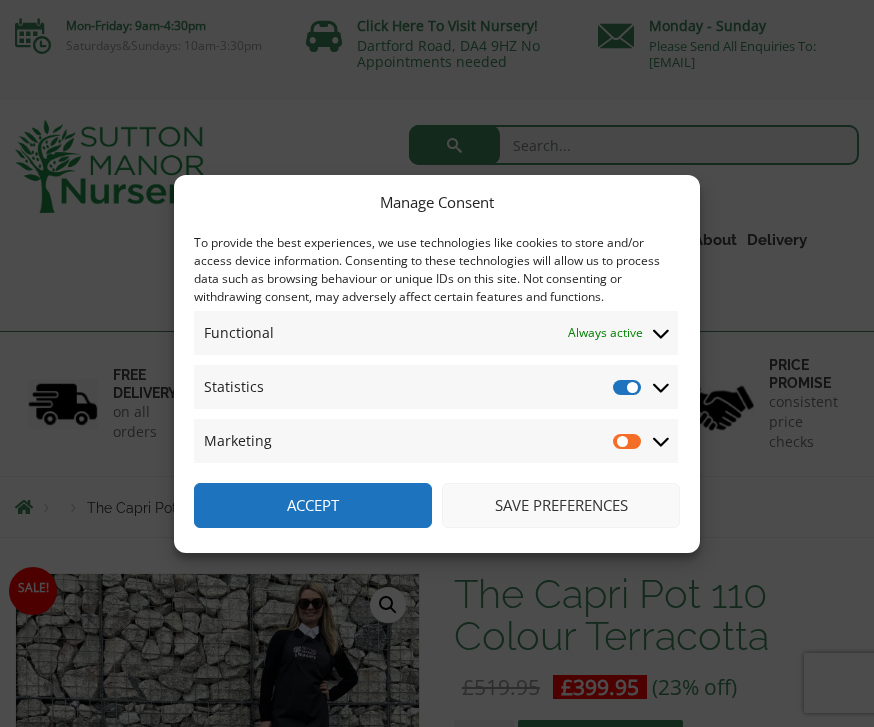 click on "Marketing" at bounding box center [628, 441] 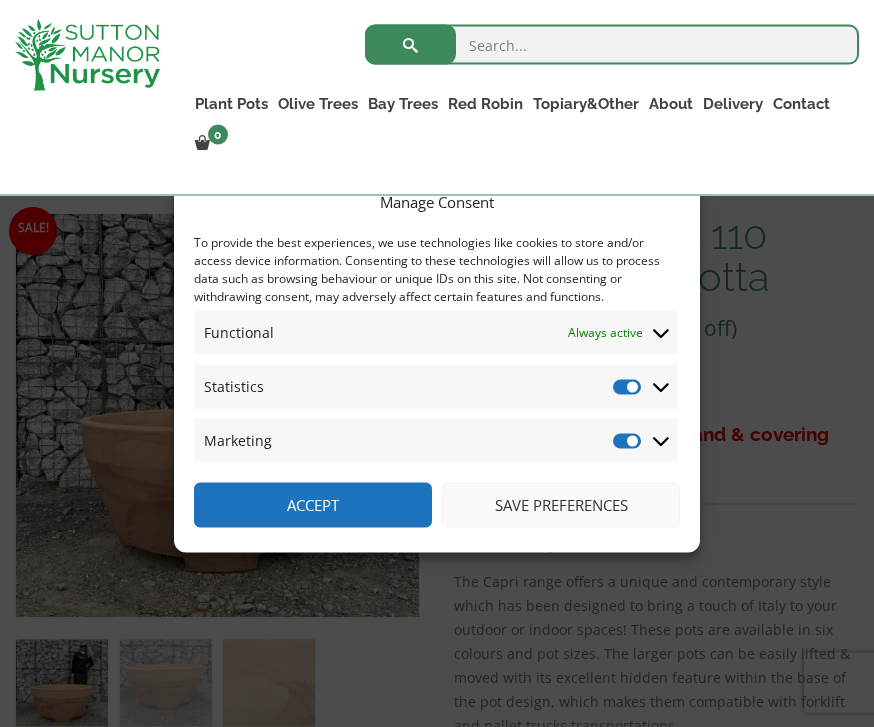 scroll, scrollTop: 325, scrollLeft: 0, axis: vertical 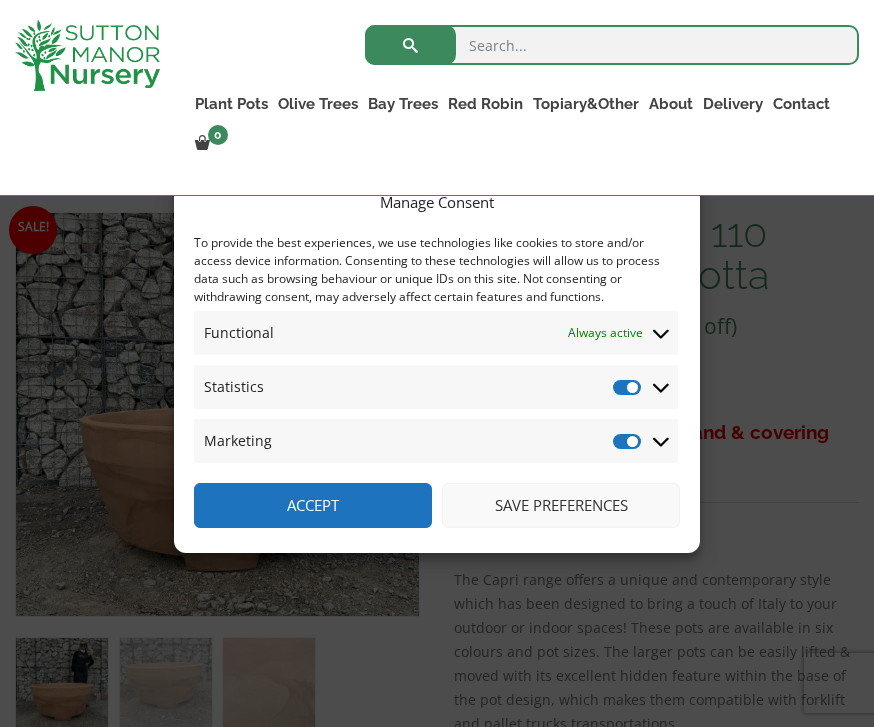 click on "Save preferences" at bounding box center [561, 505] 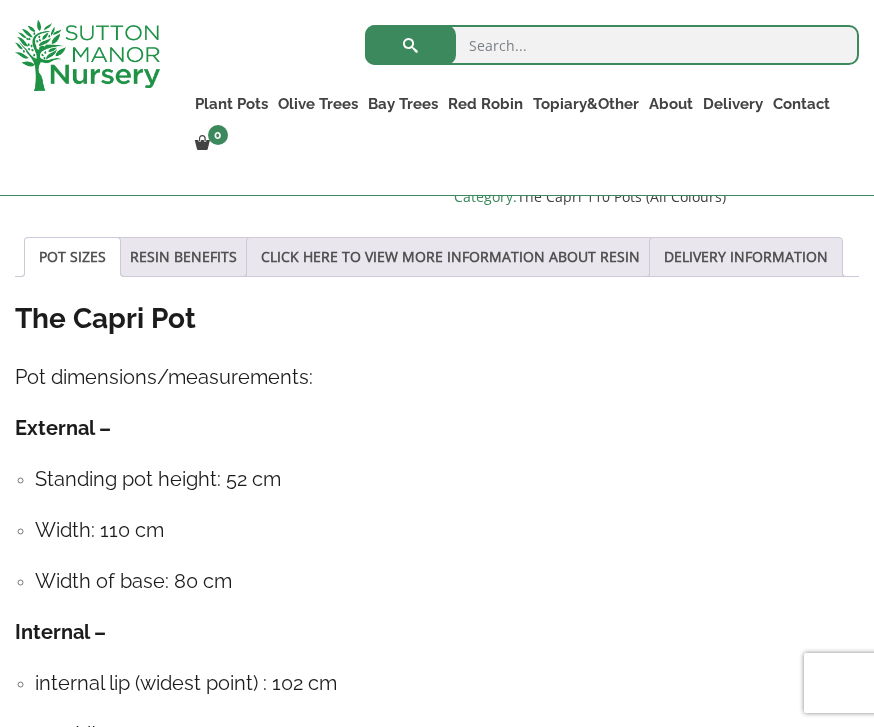 scroll, scrollTop: 1117, scrollLeft: 0, axis: vertical 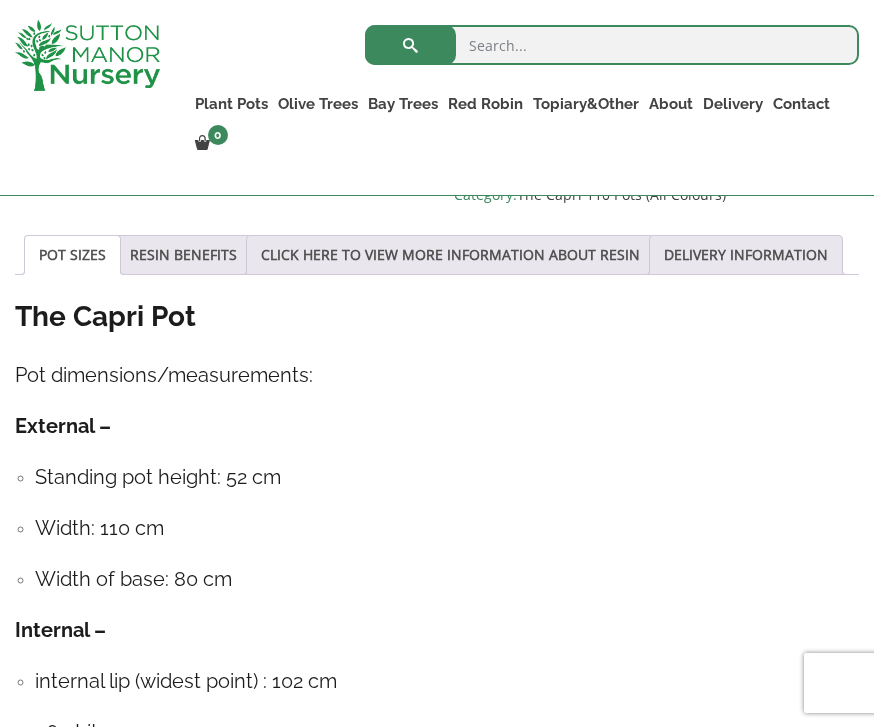 click on "CLICK HERE TO VIEW MORE INFORMATION ABOUT RESIN" at bounding box center (450, 255) 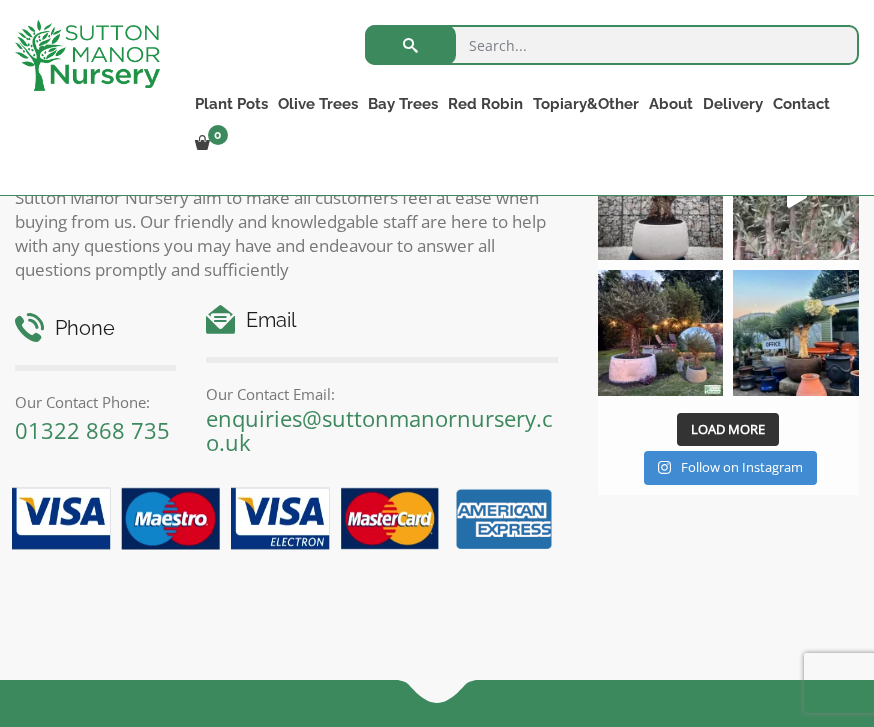 scroll, scrollTop: 2552, scrollLeft: 0, axis: vertical 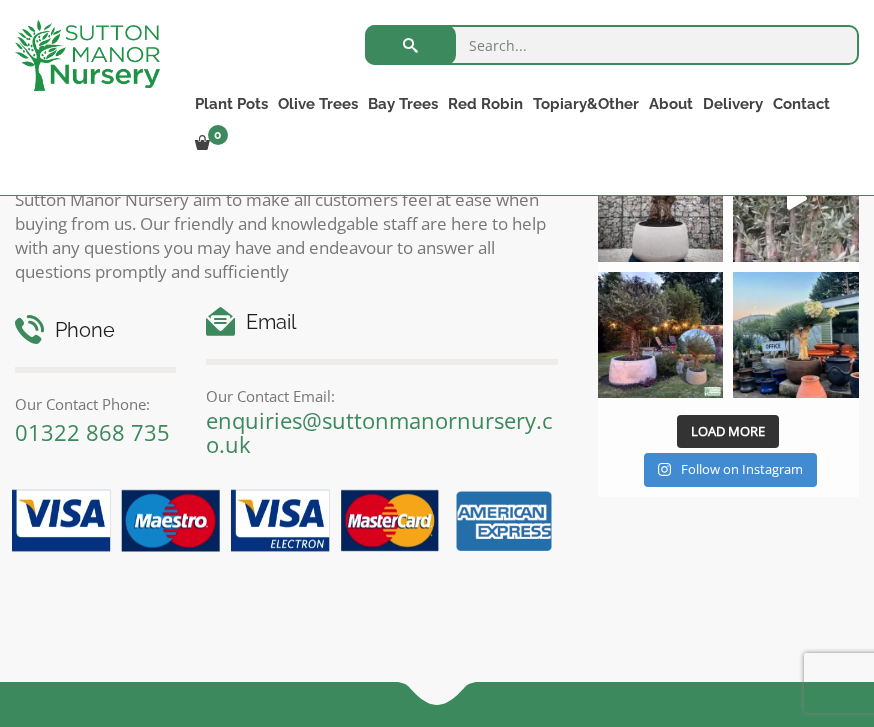 click on "The Atlantis Pots" at bounding box center (0, 0) 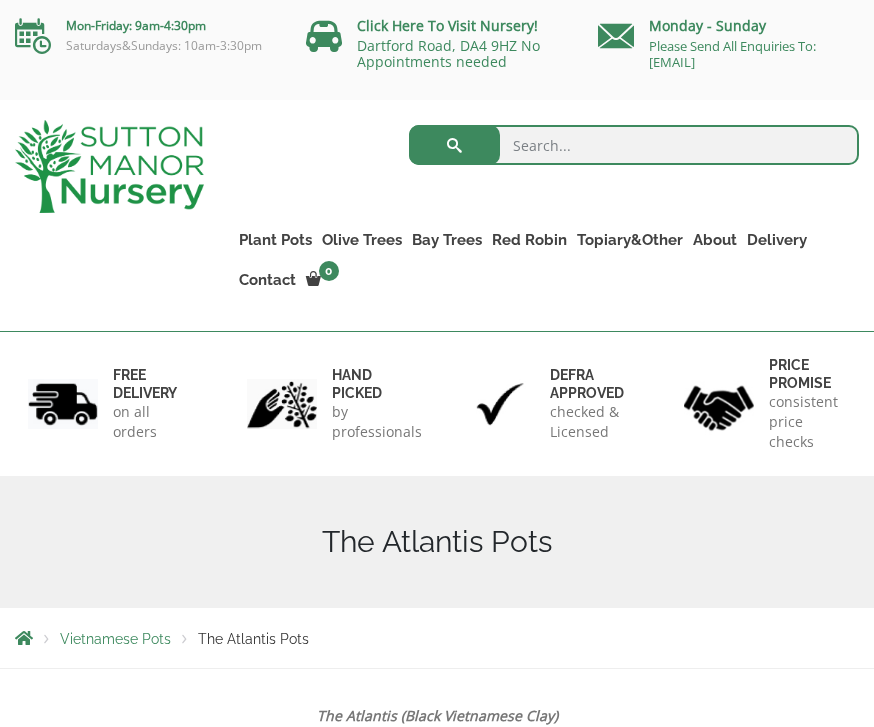 scroll, scrollTop: 0, scrollLeft: 0, axis: both 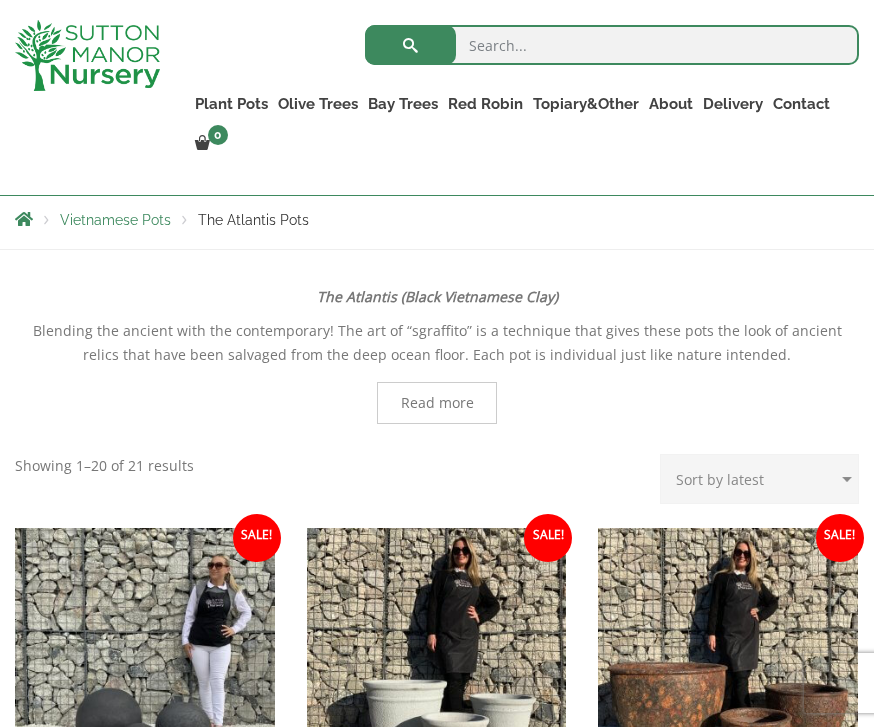 click on "The Old Stone Pots" at bounding box center (0, 0) 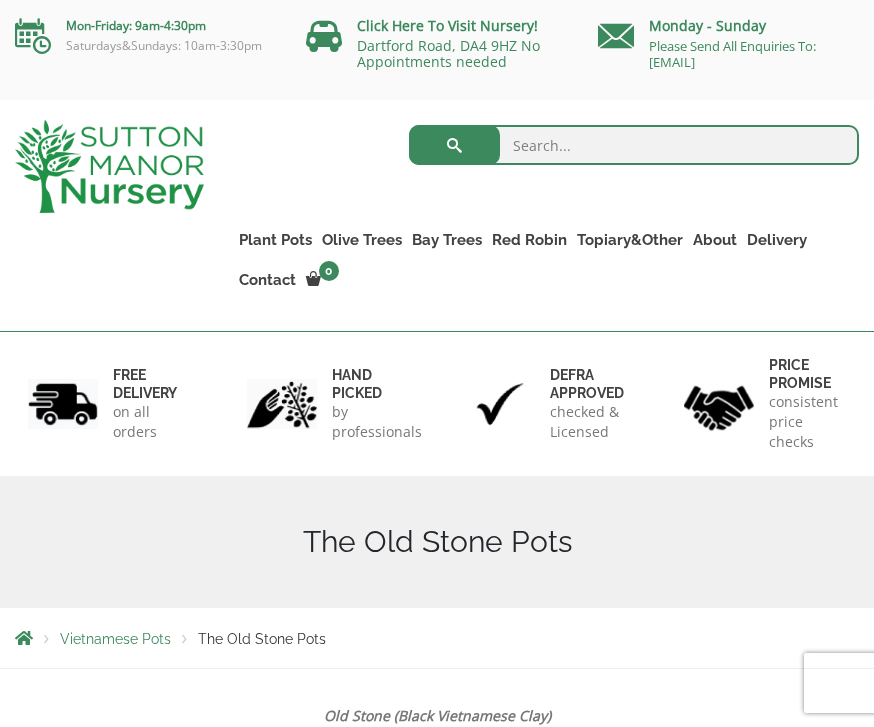 scroll, scrollTop: 160, scrollLeft: 0, axis: vertical 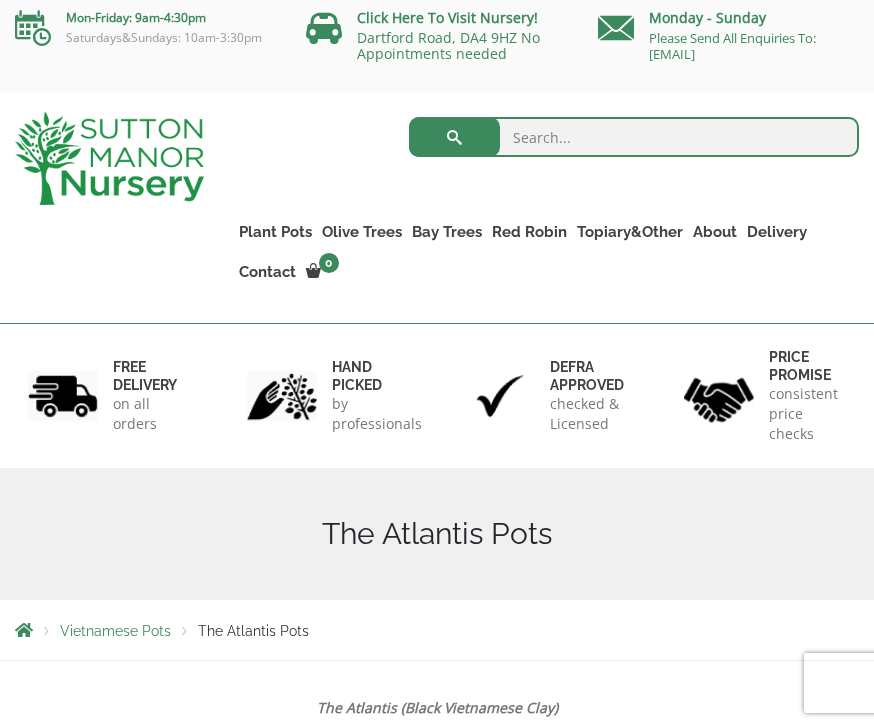 click on "Search for:
Plant Pots
Resin Bonded Pots
The Milan Pots
The Capri Pots
The Brunello Pots
The Venice Cube Pots
The Barolo Pots
The Rome Bowl
The Olive Jar
The Sicilian Pots
The Mediterranean Pots
The San Marino Pots
The Tuscany Fruit Pots
The Pompei Pots
The Florence Oval Pot
The Alfresco Pots
100% Italian Terracotta
Shallow Bowl Grande
Rolled Rim Classico
Cylinders Traditionals
Squares And Troughs
Jars And Urns
The Atlantis Pots
The Old Stone Pots
The Iron Stone Pots
Fibre Clay Pots
Vietnamese Pots
Olive Trees
Tuscan Olive Trees
Ancient Gnarled Olive Trees
Gnarled Multi Stems (Olive Trees)
Gnarled Plateau Olive Tree XL
Gnarled Patio Pot Olive Trees
Gnarled Multi Stems XXL (Low Bowl Olive Trees)
Bay Trees
Red Robin
Red Robin Standards
Red Robin (Photinia) Floating Cloud Trees
Topiary&Other
Palm Trees" at bounding box center [547, 207] 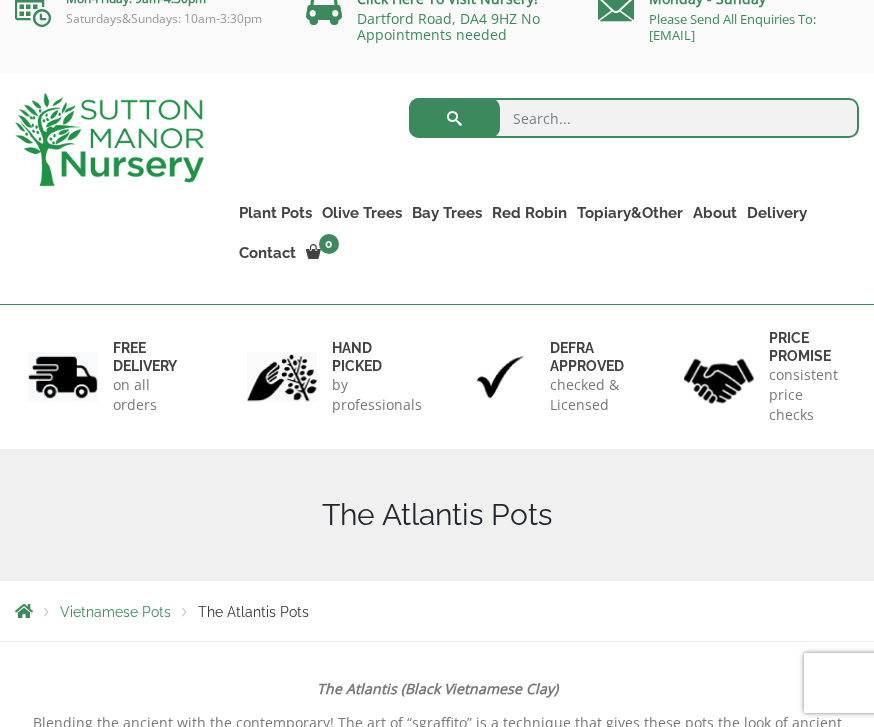 scroll, scrollTop: 0, scrollLeft: 0, axis: both 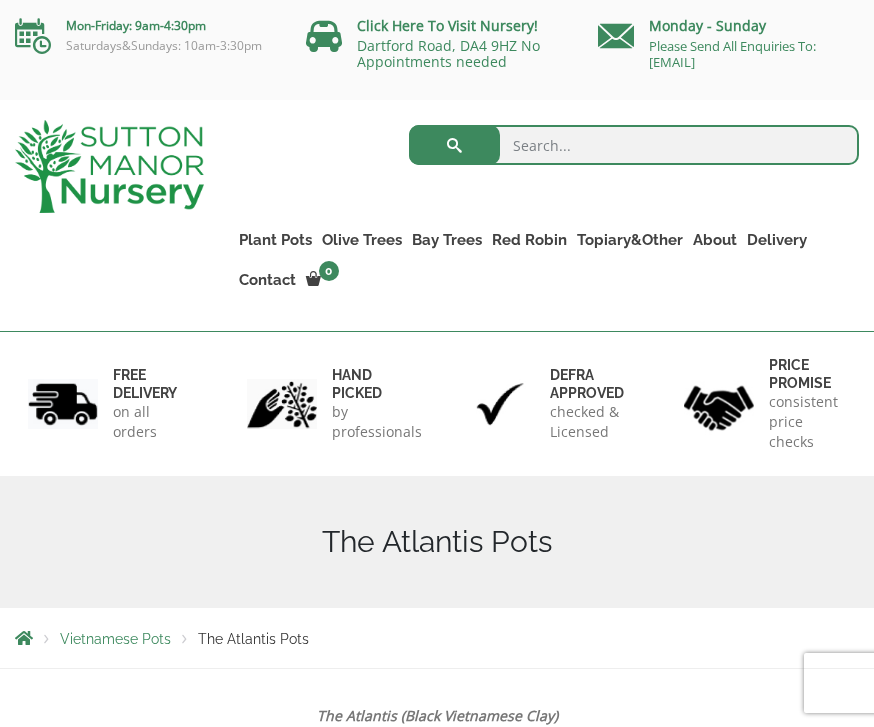 click on "Resin Bonded Pots
The Milan Pots
The Capri Pots
The Brunello Pots
The Venice Cube Pots
The Barolo Pots
The Rome Bowl
The Olive Jar
The Sicilian Pots
The Mediterranean Pots
The San Marino Pots
The Tuscany Fruit Pots
The Pompei Pots
The Florence Oval Pot
The Alfresco Pots
100% Italian Terracotta
Shallow Bowl Grande
Rolled Rim Classico
Cylinders Traditionals
Squares And Troughs
Jars And Urns
The Atlantis Pots
The Old Stone Pots
The Iron Stone Pots
Fibre Clay Pots
Vietnamese Pots" at bounding box center (0, 0) 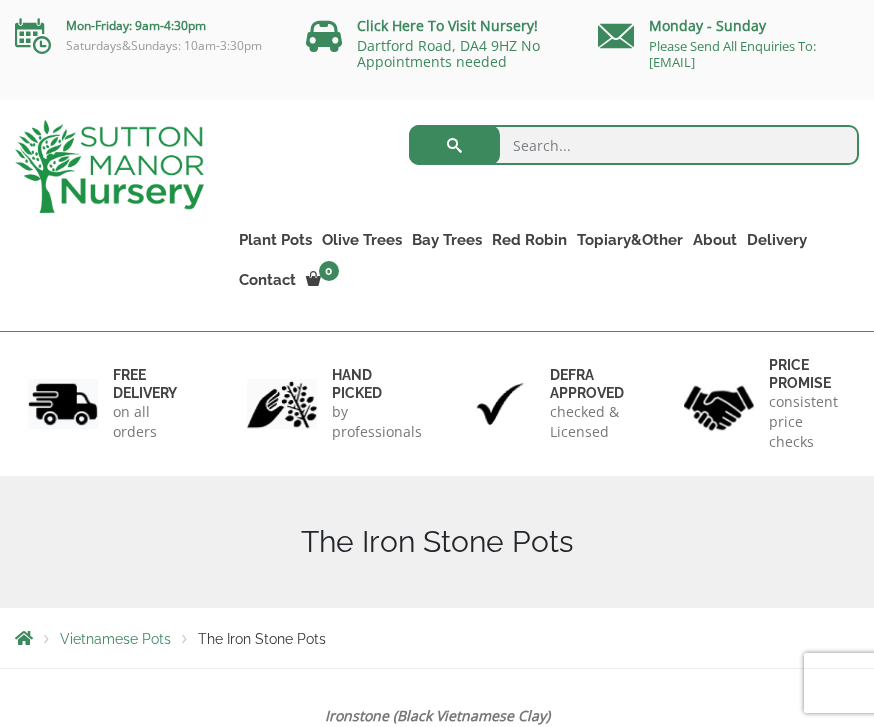 scroll, scrollTop: 0, scrollLeft: 0, axis: both 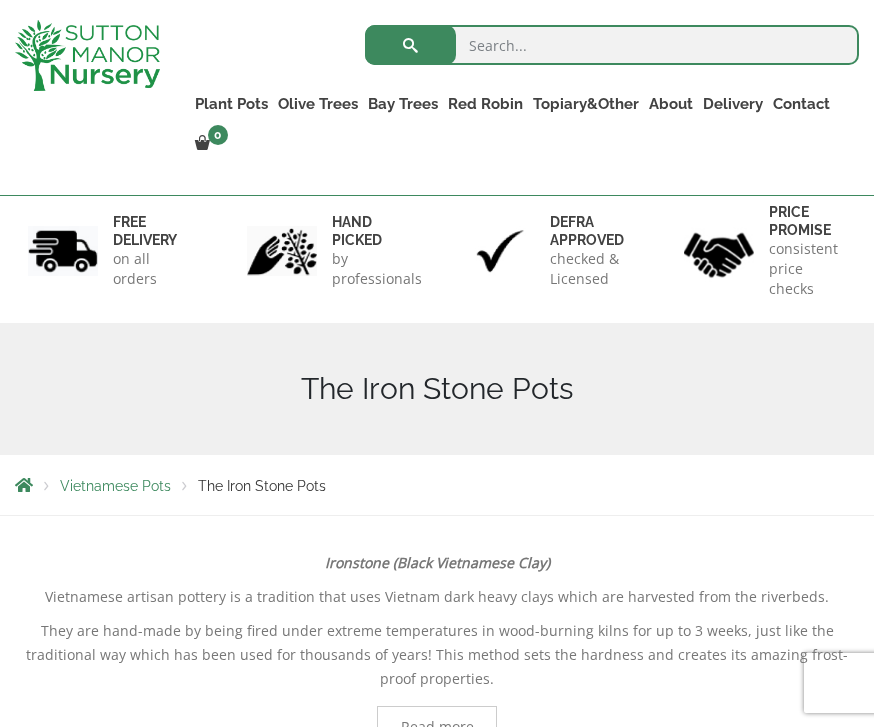 click on "Plant Pots" at bounding box center (231, 104) 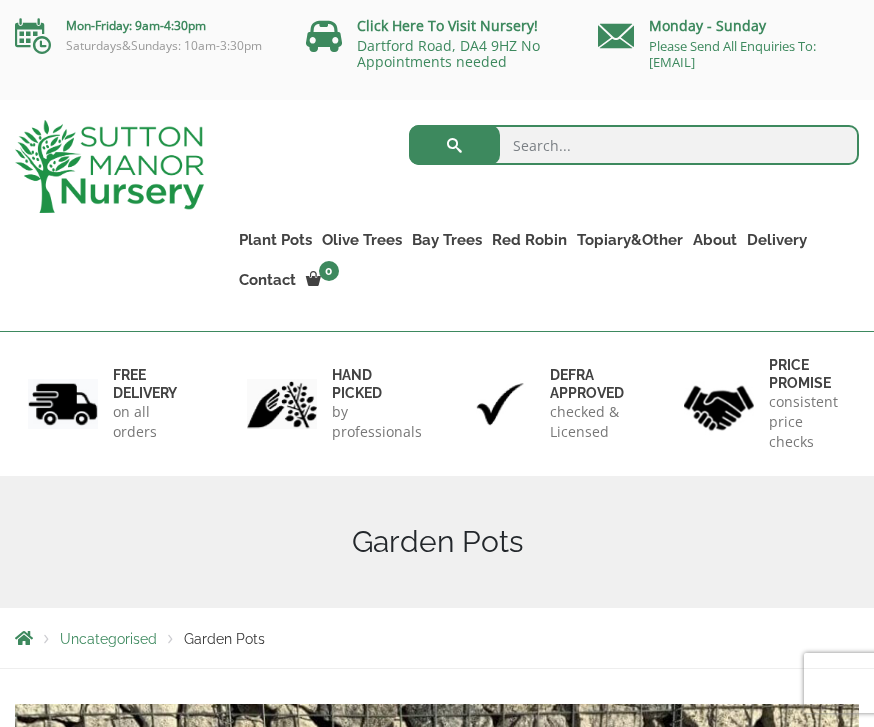 scroll, scrollTop: 0, scrollLeft: 0, axis: both 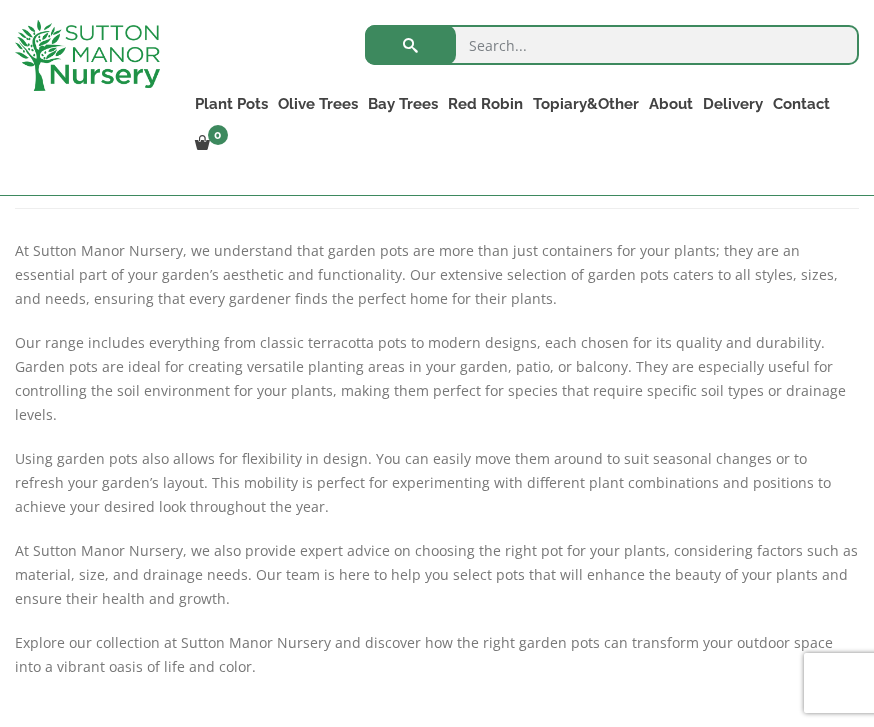 click on "Our range includes everything from classic terracotta pots to modern designs, each chosen for its quality and durability. Garden pots are ideal for creating versatile planting areas in your garden, patio, or balcony. They are especially useful for controlling the soil environment for your plants, making them perfect for species that require specific soil types or drainage levels." at bounding box center (437, 379) 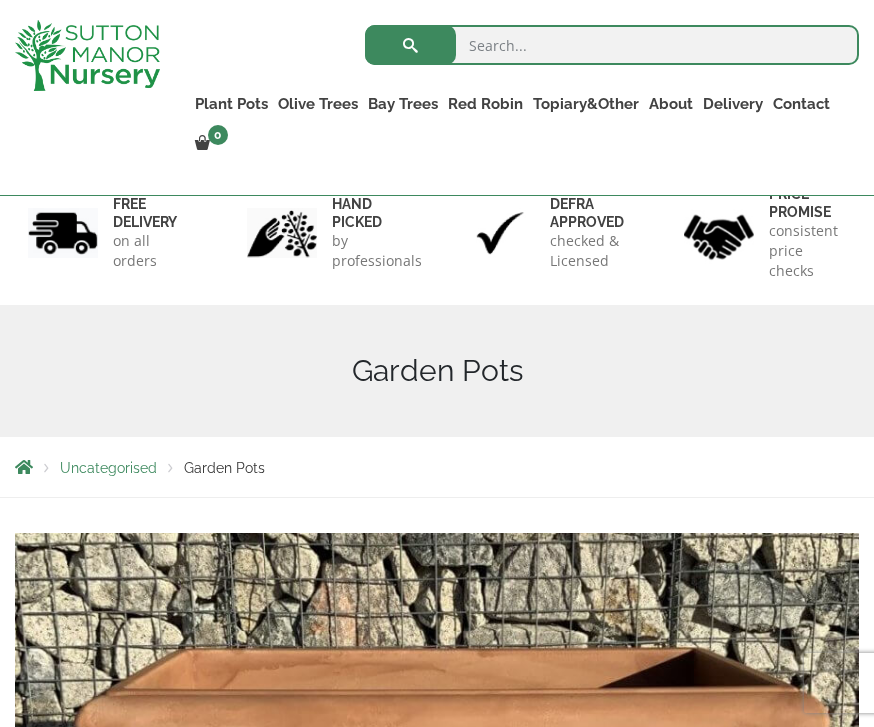 scroll, scrollTop: 120, scrollLeft: 0, axis: vertical 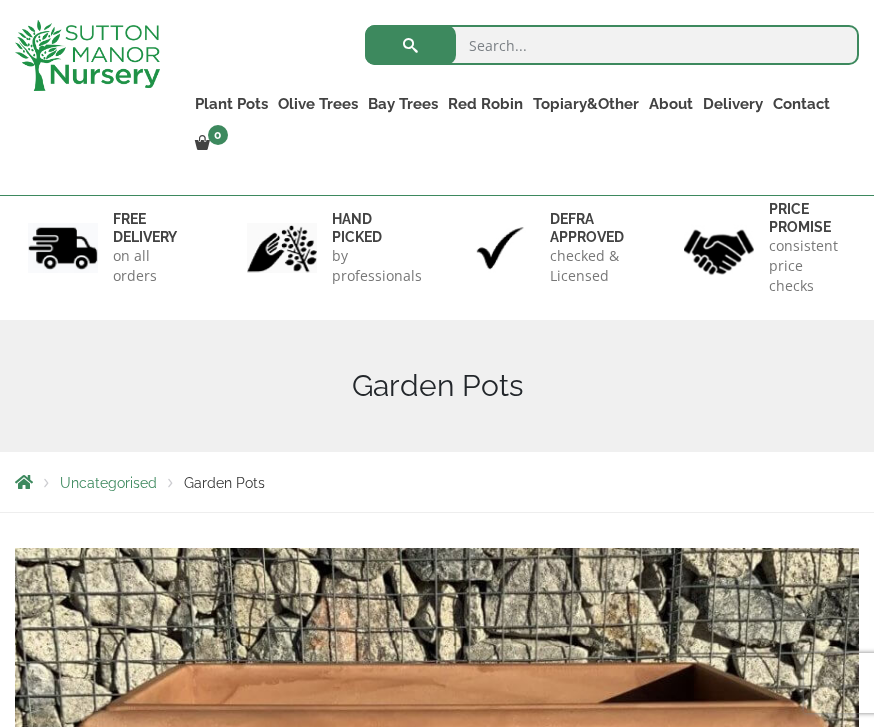click on "Red Robin (Photinia) Floating Cloud Trees" at bounding box center (0, 0) 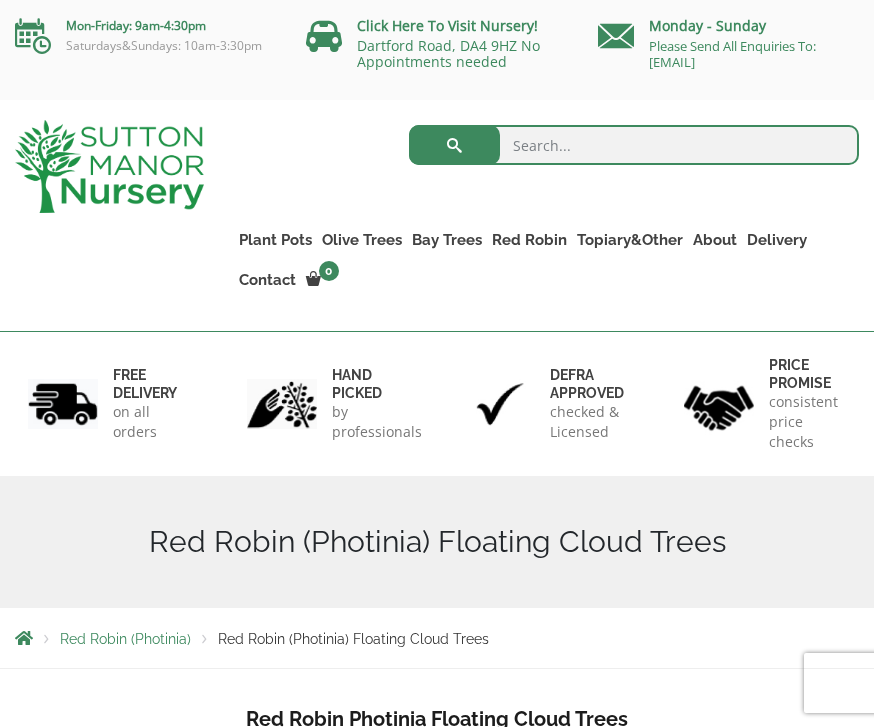 scroll, scrollTop: 86, scrollLeft: 0, axis: vertical 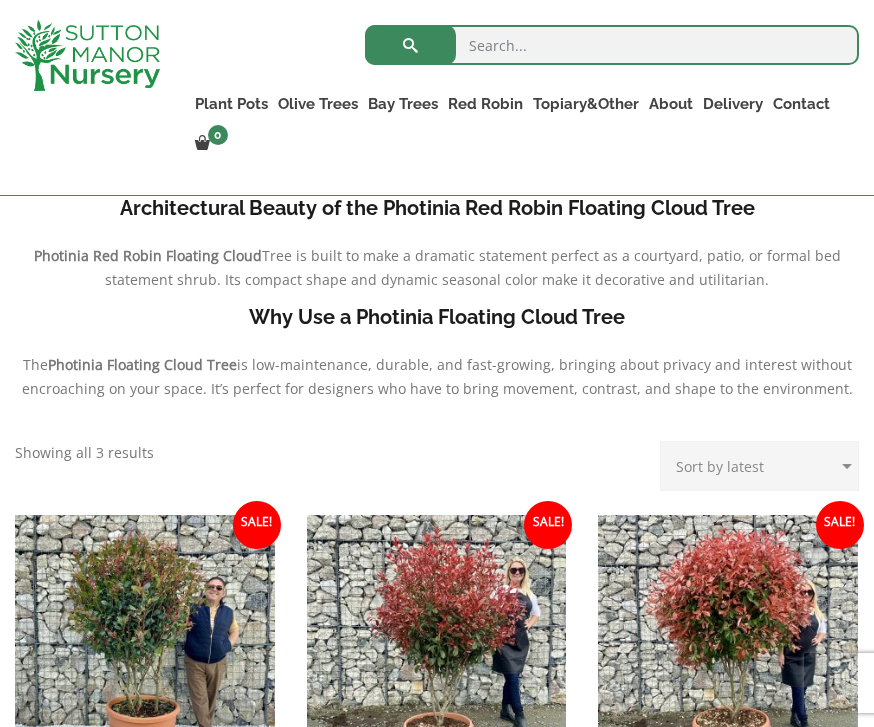 click on "Bay Trees" at bounding box center [403, 104] 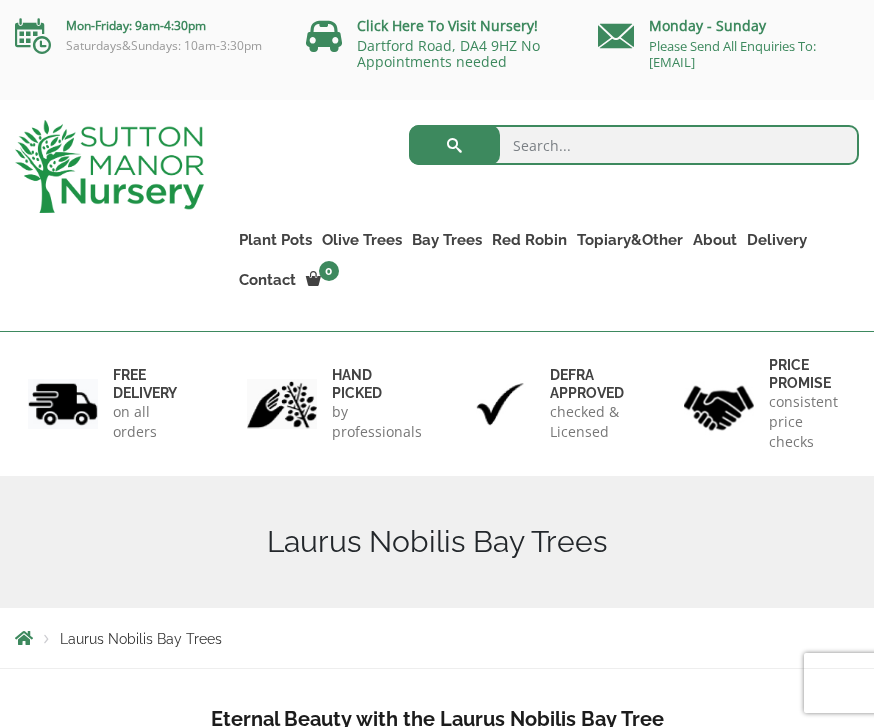 scroll, scrollTop: 0, scrollLeft: 0, axis: both 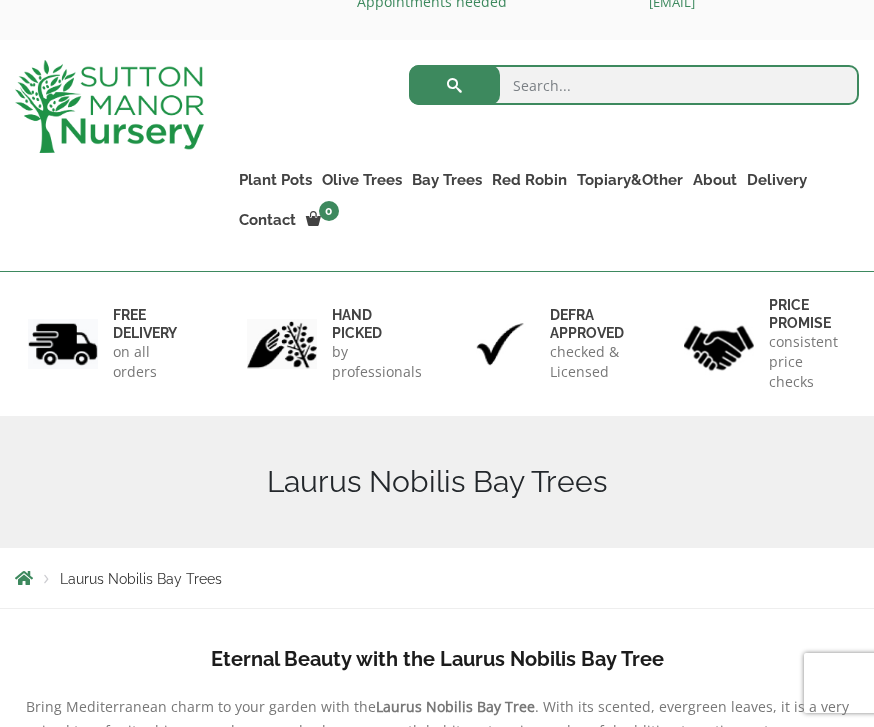 click on "Topiary&Other" at bounding box center [630, 180] 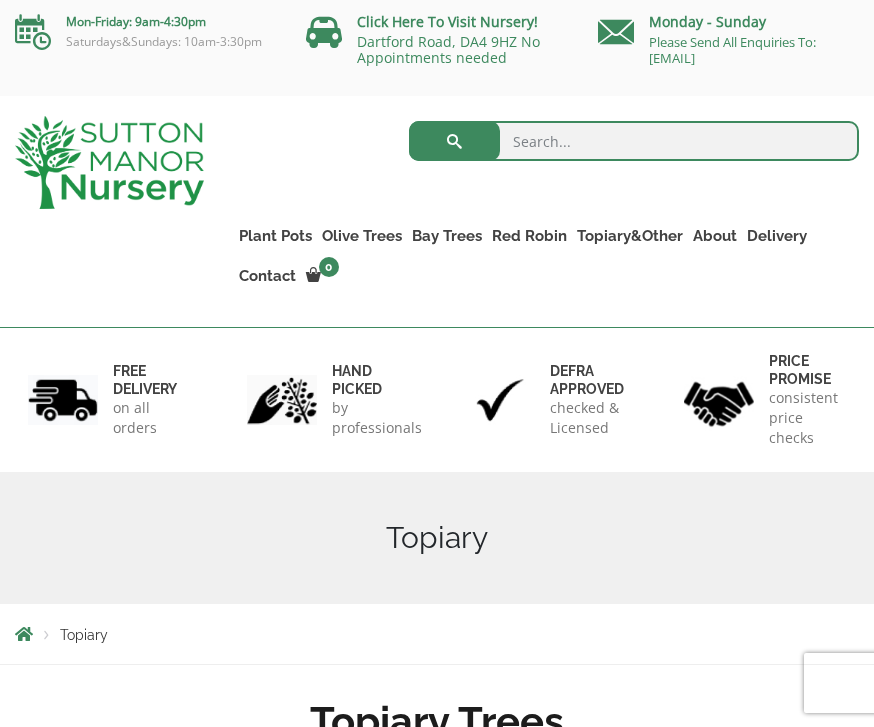 scroll, scrollTop: 5, scrollLeft: 0, axis: vertical 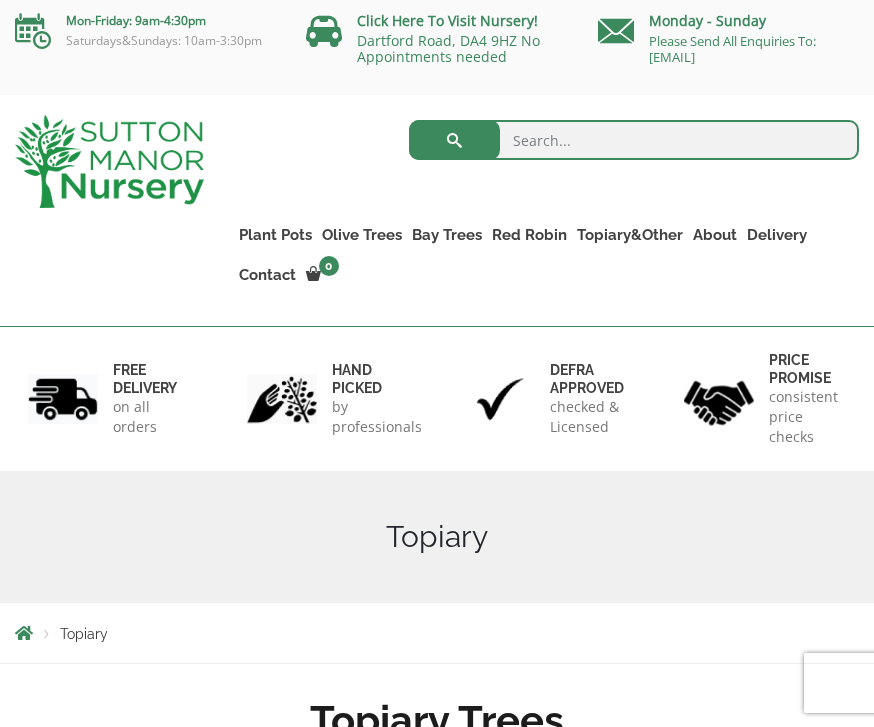 click on "Plant Pots
Resin Bonded Pots
The Milan Pots
The Capri Pots
The Brunello Pots
The Venice Cube Pots
The Barolo Pots
The Rome Bowl
The Olive Jar
The Sicilian Pots
The Mediterranean Pots
The San Marino Pots
The Tuscany Fruit Pots
The Pompei Pots
The Florence Oval Pot
The Alfresco Pots
100% Italian Terracotta
Shallow Bowl Grande
Rolled Rim Classico
Cylinders Traditionals
Squares And Troughs
Jars And Urns
The Atlantis Pots
The Old Stone Pots
The Iron Stone Pots
Fibre Clay Pots
Vietnamese Pots
Olive Trees
Tuscan Olive Trees
Ancient Gnarled Olive Trees
Gnarled Multi Stems (Olive Trees)
Gnarled Plateau Olive Tree XL
Gnarled Patio Pot Olive Trees
Gnarled Multi Stems XXL (Low Bowl Olive Trees)
Bay Trees
Red Robin
Red Robin Standards
Red Robin (Photinia) Floating Cloud Trees
Topiary&Other
Palm Trees
Yucca Rostrata
Trachycarpus Fortunei" at bounding box center (547, 240) 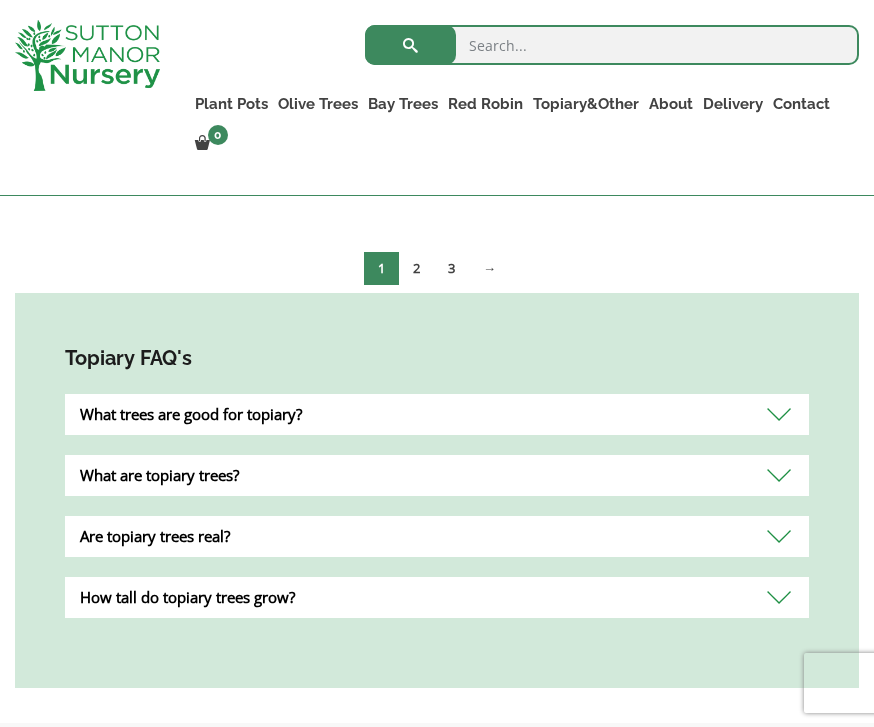 scroll, scrollTop: 1242, scrollLeft: 0, axis: vertical 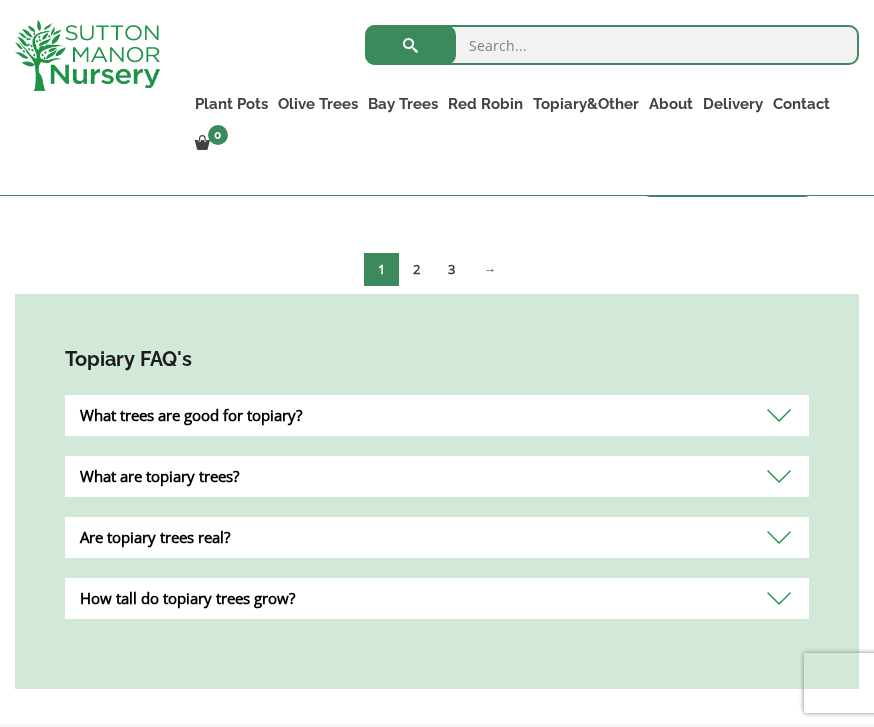 click on "Are topiary trees real?" at bounding box center (437, 537) 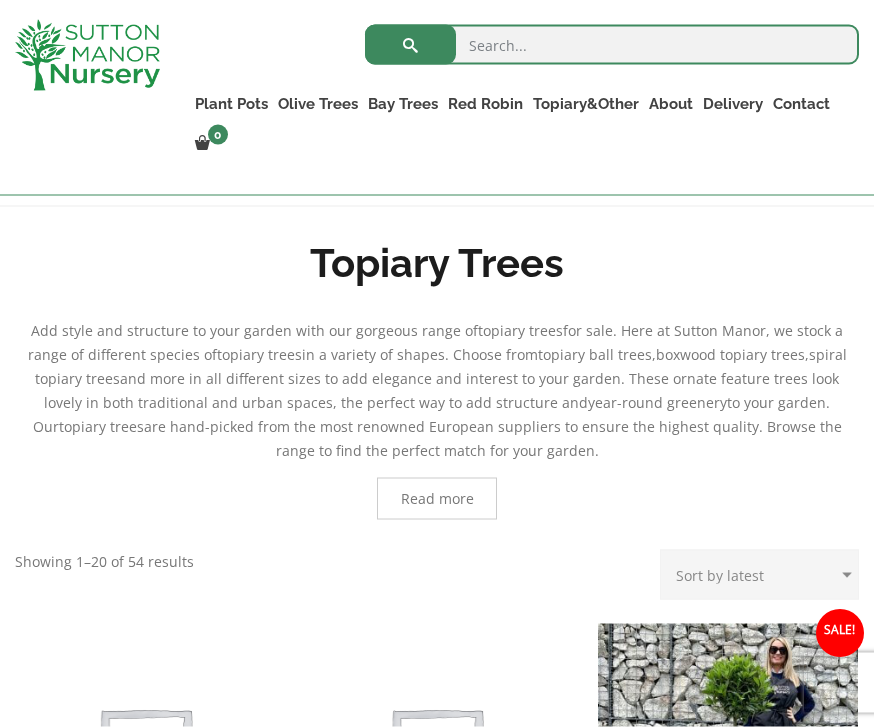 scroll, scrollTop: 427, scrollLeft: 0, axis: vertical 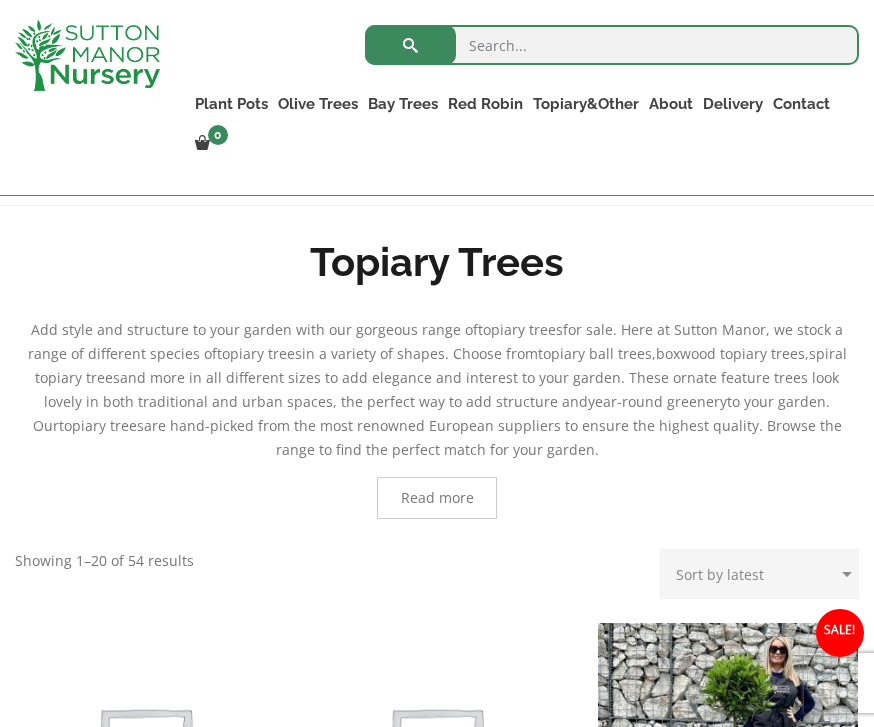 click on "Acers" at bounding box center [0, 0] 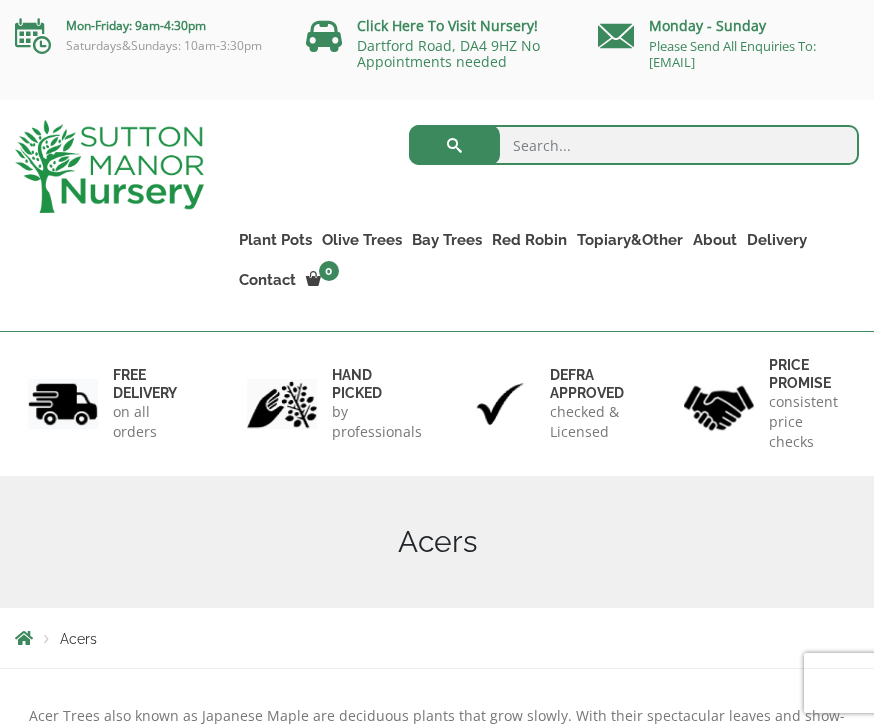 scroll, scrollTop: 0, scrollLeft: 0, axis: both 